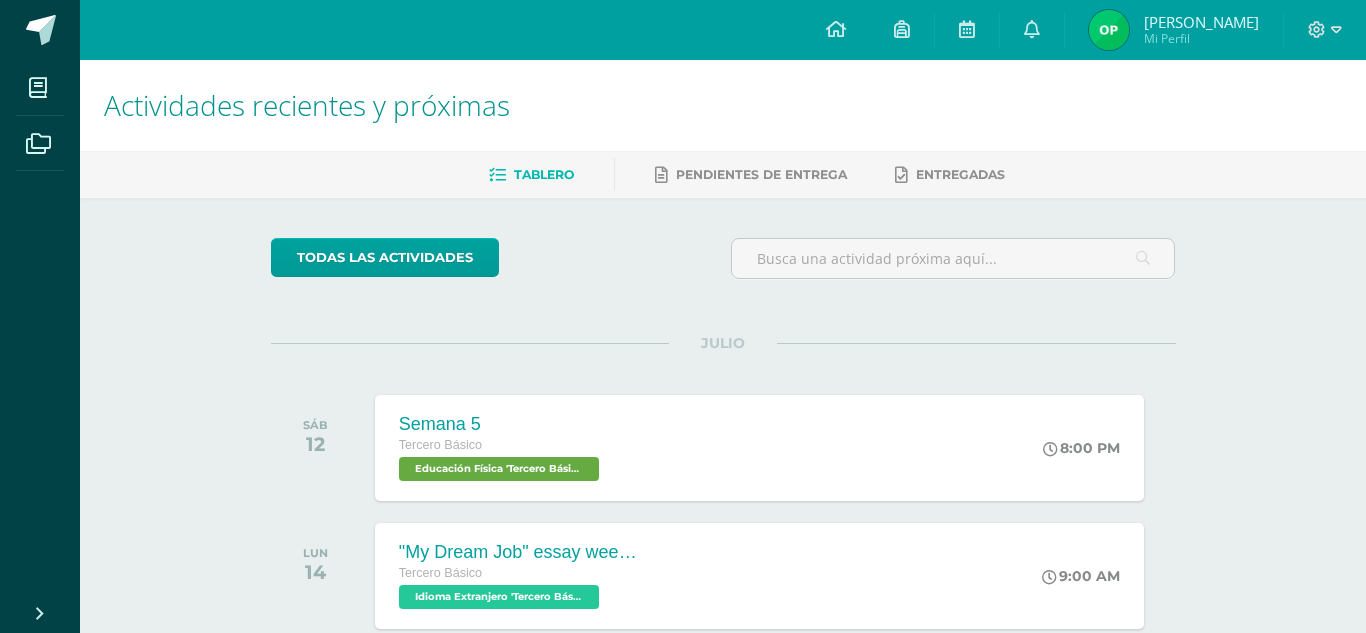 scroll, scrollTop: 0, scrollLeft: 0, axis: both 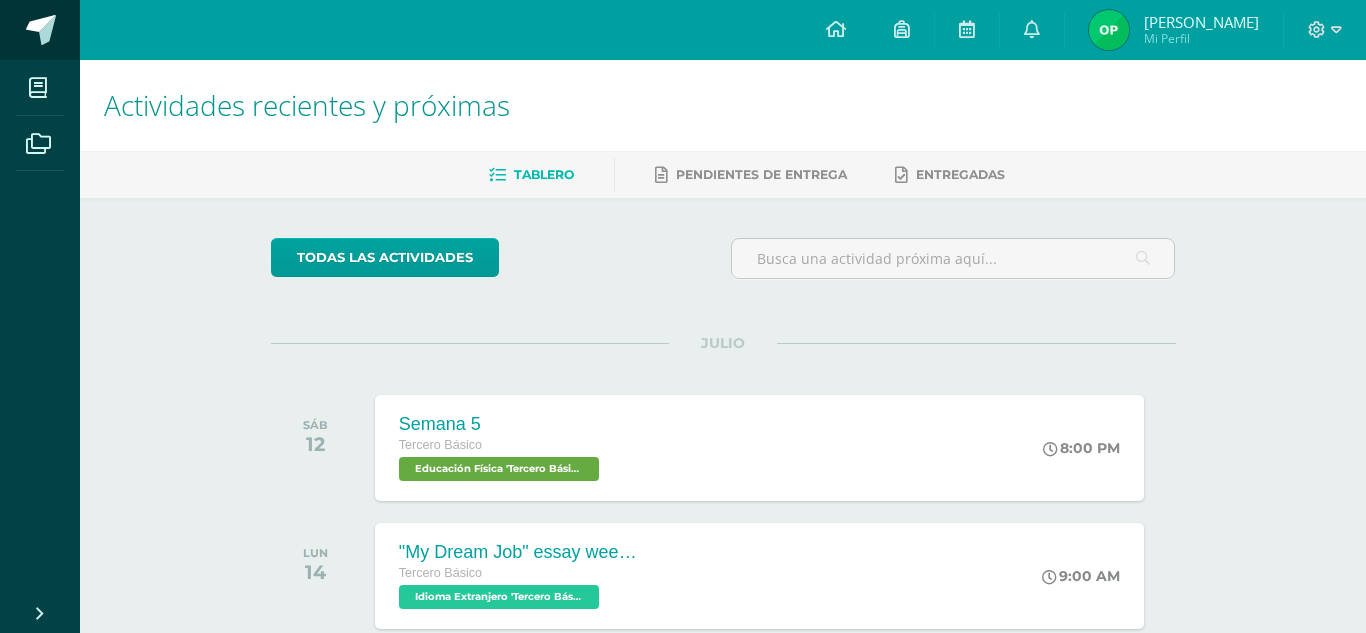 click at bounding box center [41, 30] 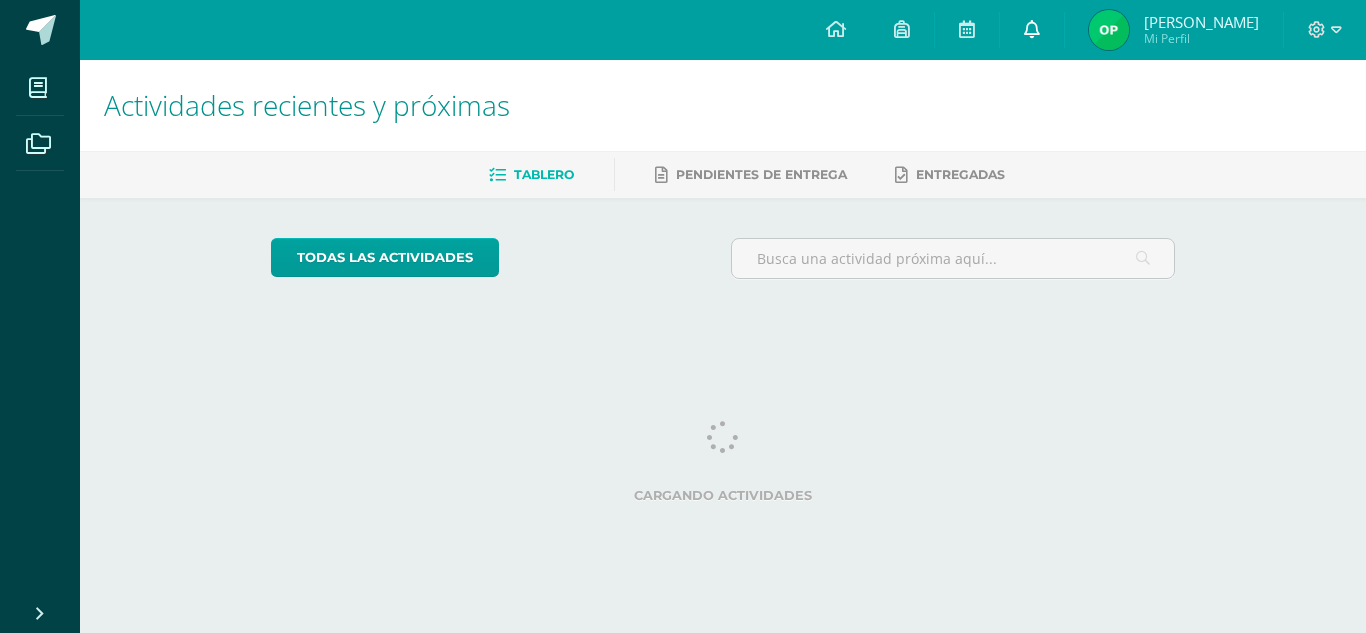 scroll, scrollTop: 0, scrollLeft: 0, axis: both 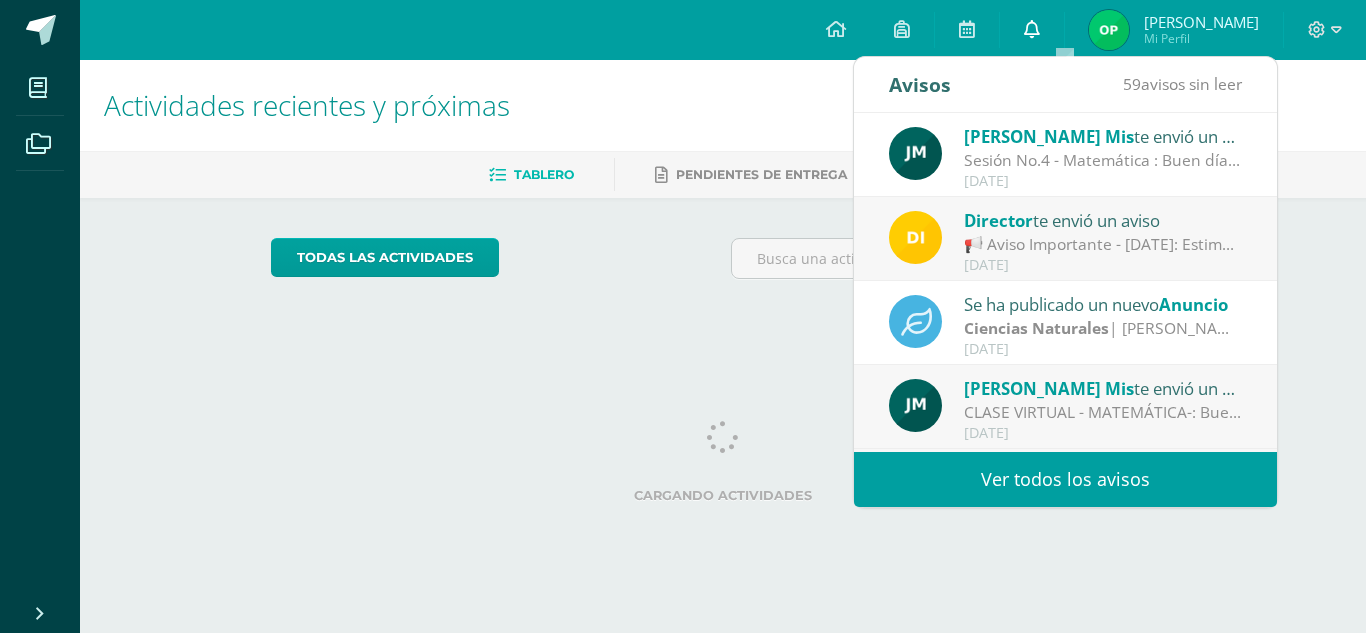 click at bounding box center (1032, 29) 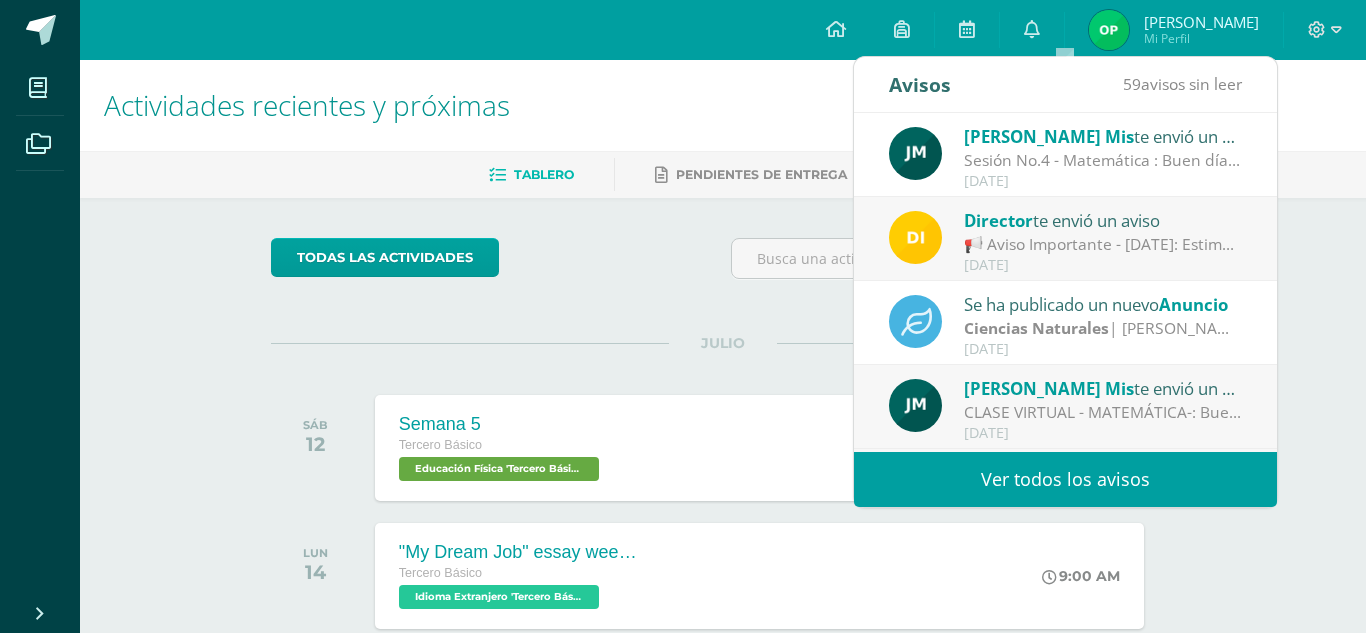 click on "todas las Actividades" at bounding box center [455, 266] 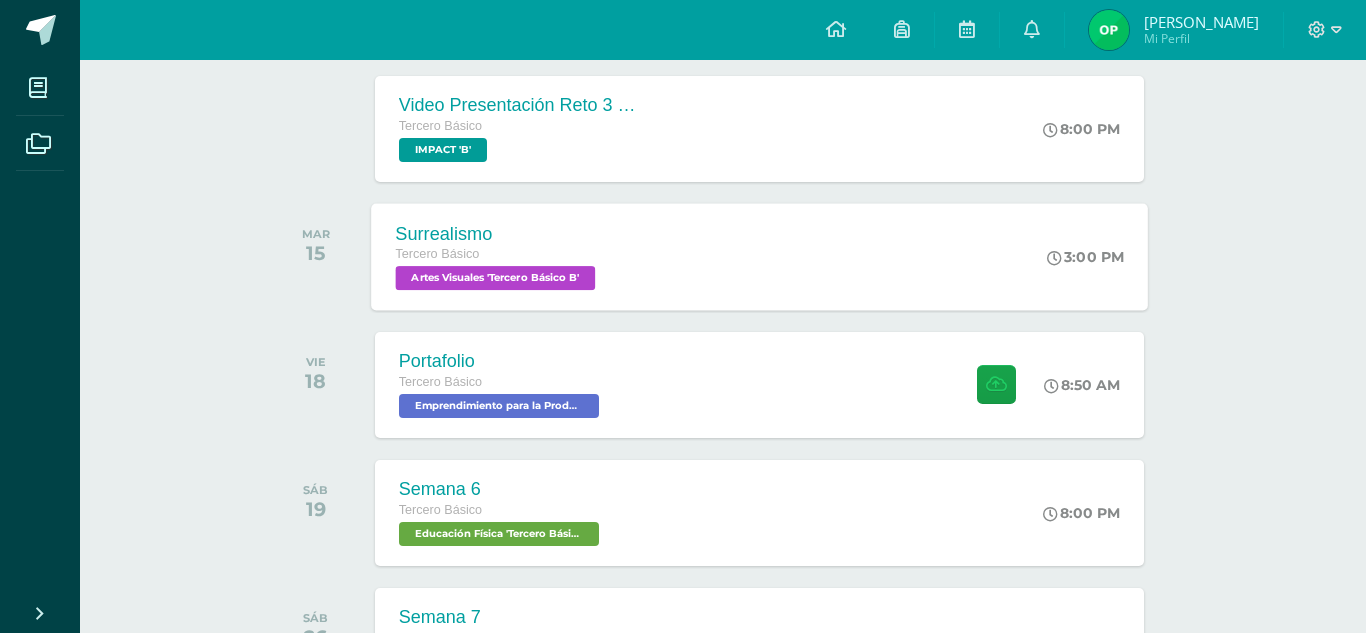 scroll, scrollTop: 579, scrollLeft: 0, axis: vertical 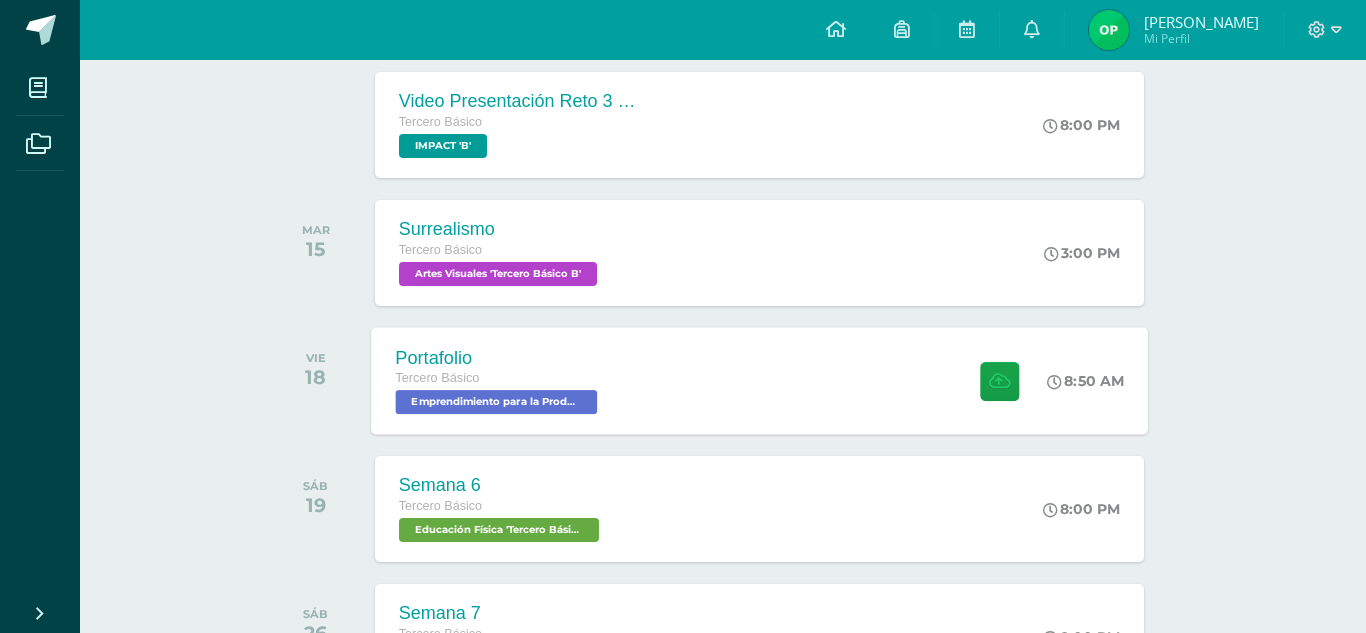 click on "Portafolio
Tercero Básico
Emprendimiento para la Productividad 'Tercero Básico B'
8:50 AM
Portafolio
Emprendimiento para la Productividad" at bounding box center (759, 380) 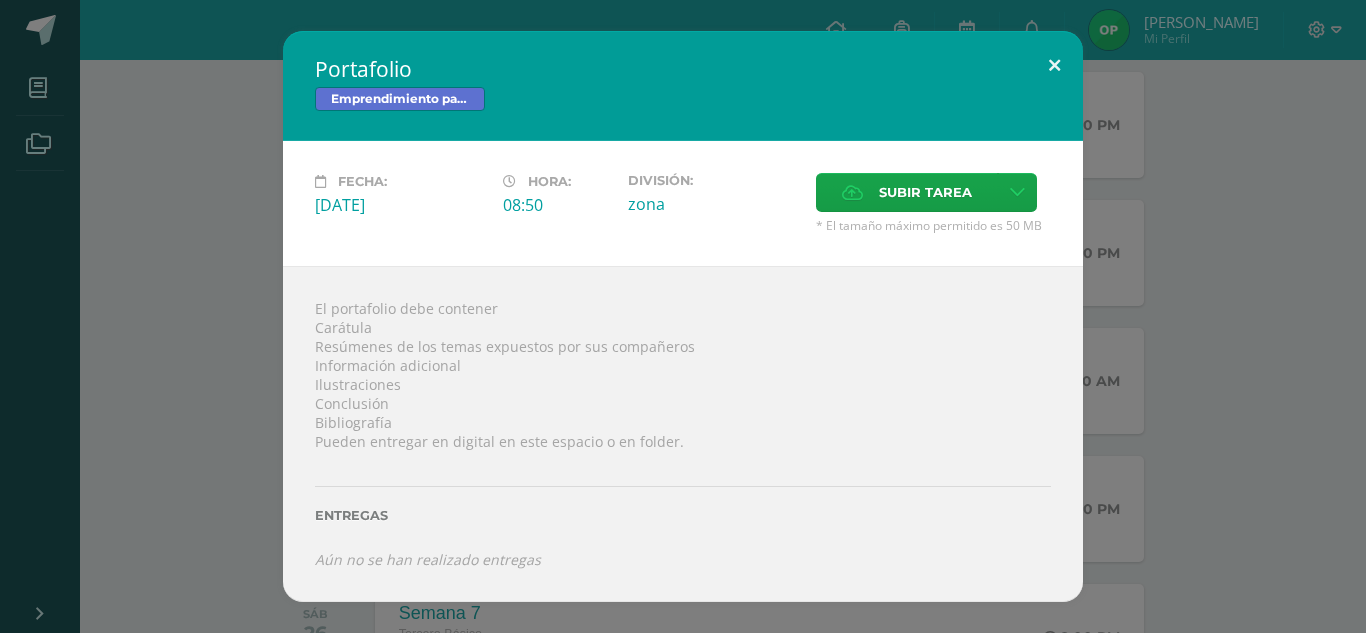 click at bounding box center [1054, 65] 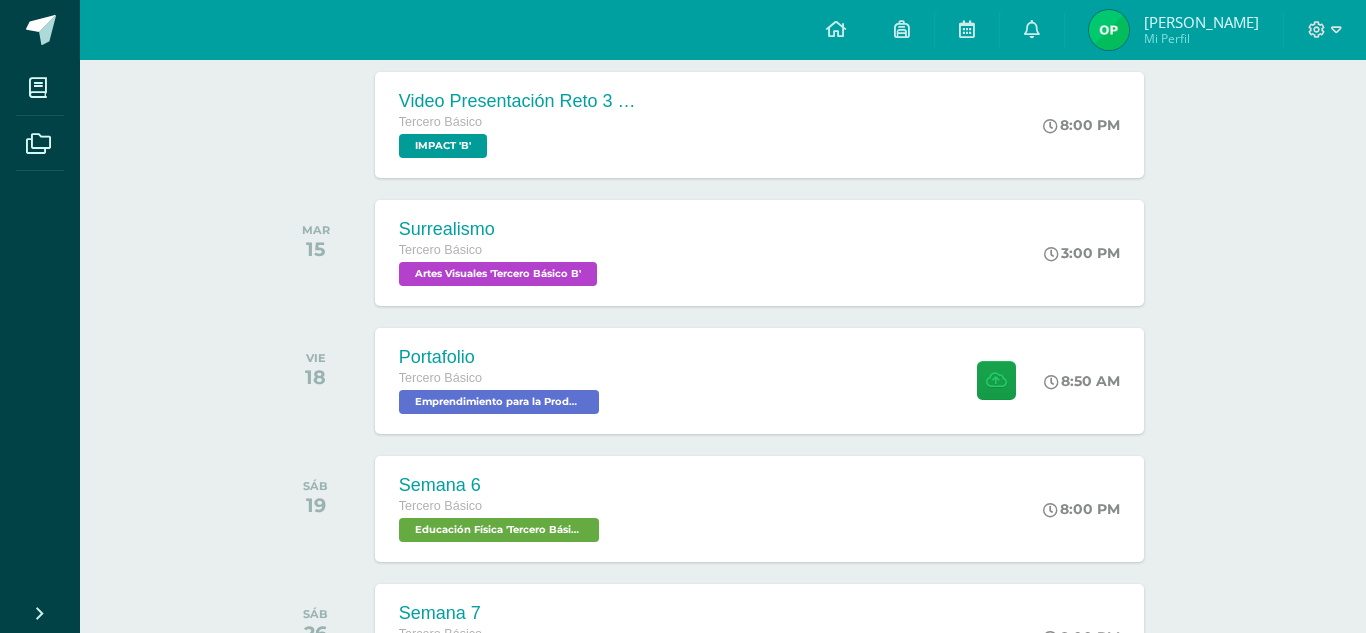 click on "Mi Perfil" at bounding box center [1201, 38] 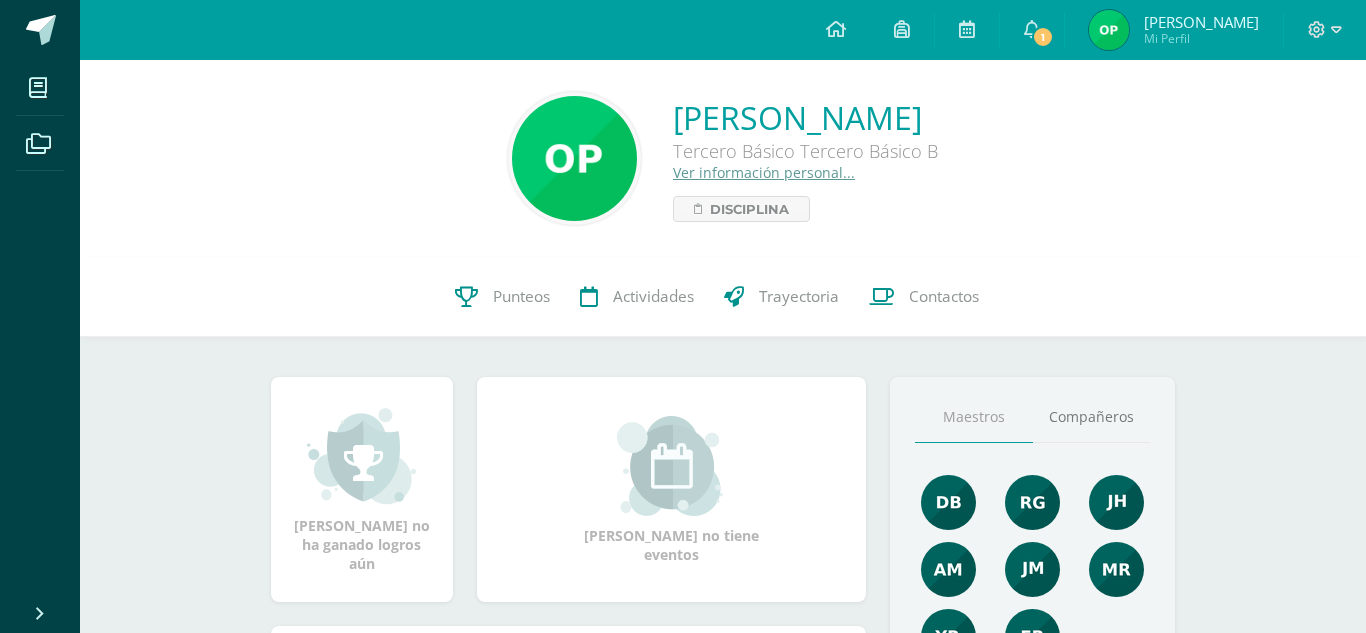 scroll, scrollTop: 0, scrollLeft: 0, axis: both 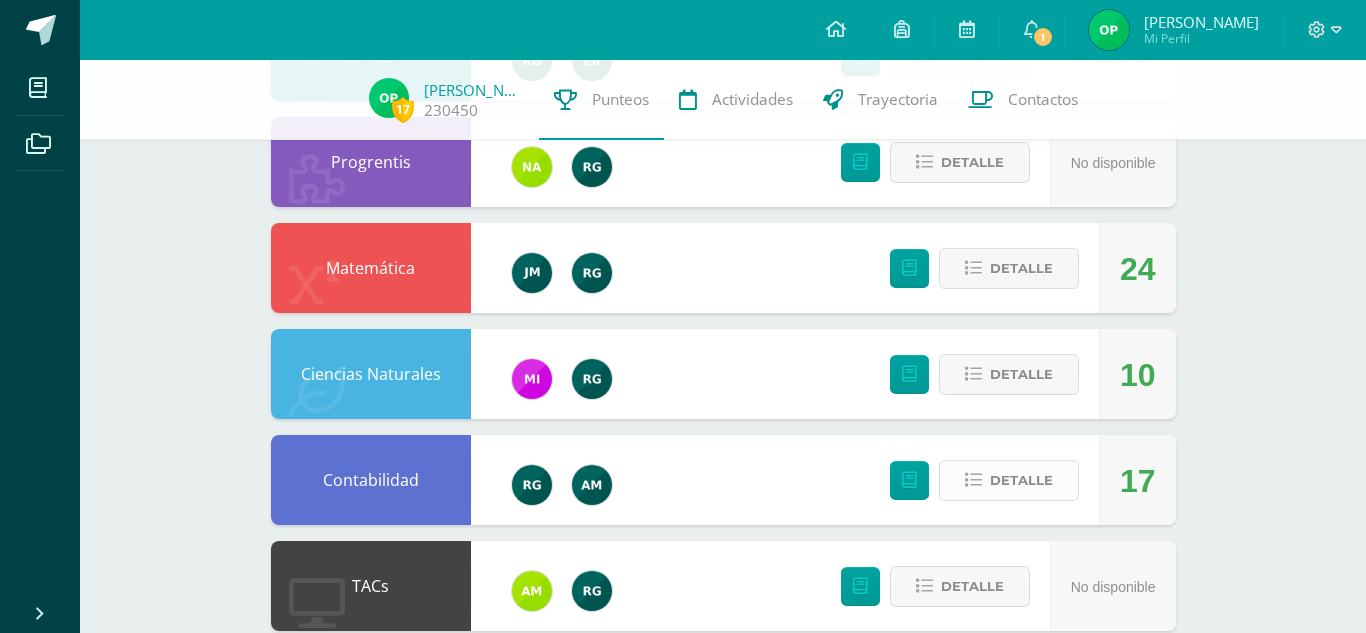 click on "Detalle" at bounding box center [1021, 480] 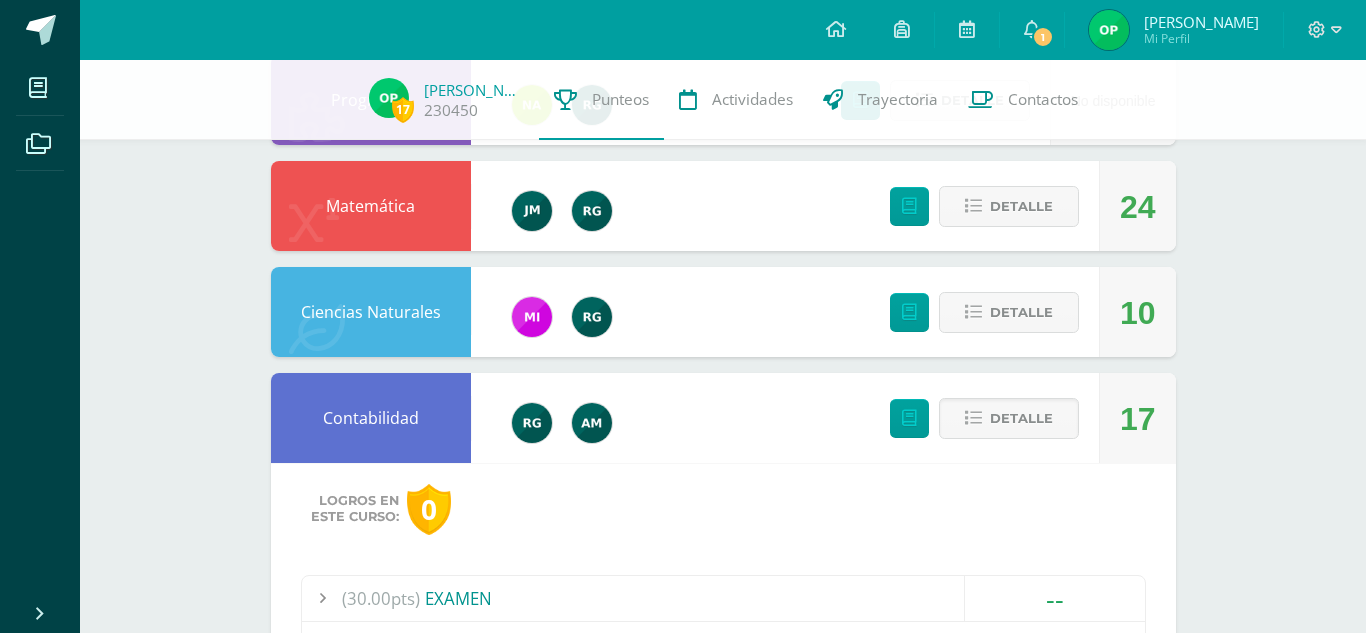 scroll, scrollTop: 602, scrollLeft: 0, axis: vertical 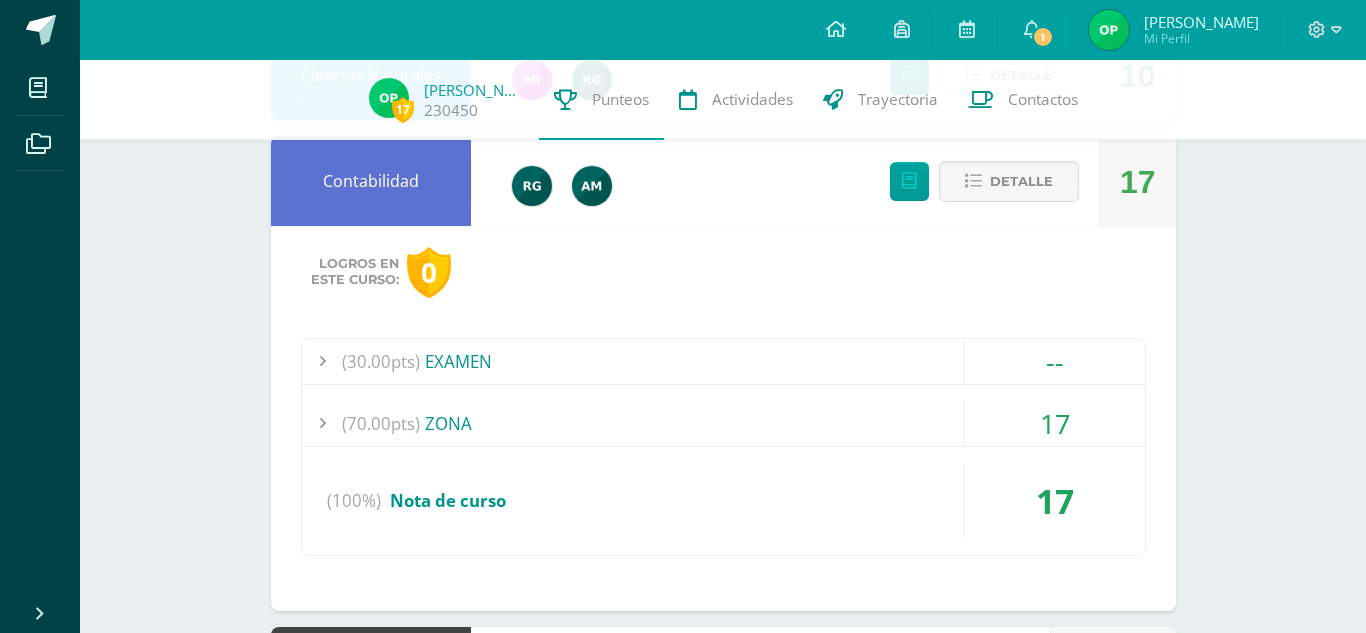 click on "(70.00pts)
ZONA" at bounding box center (723, 423) 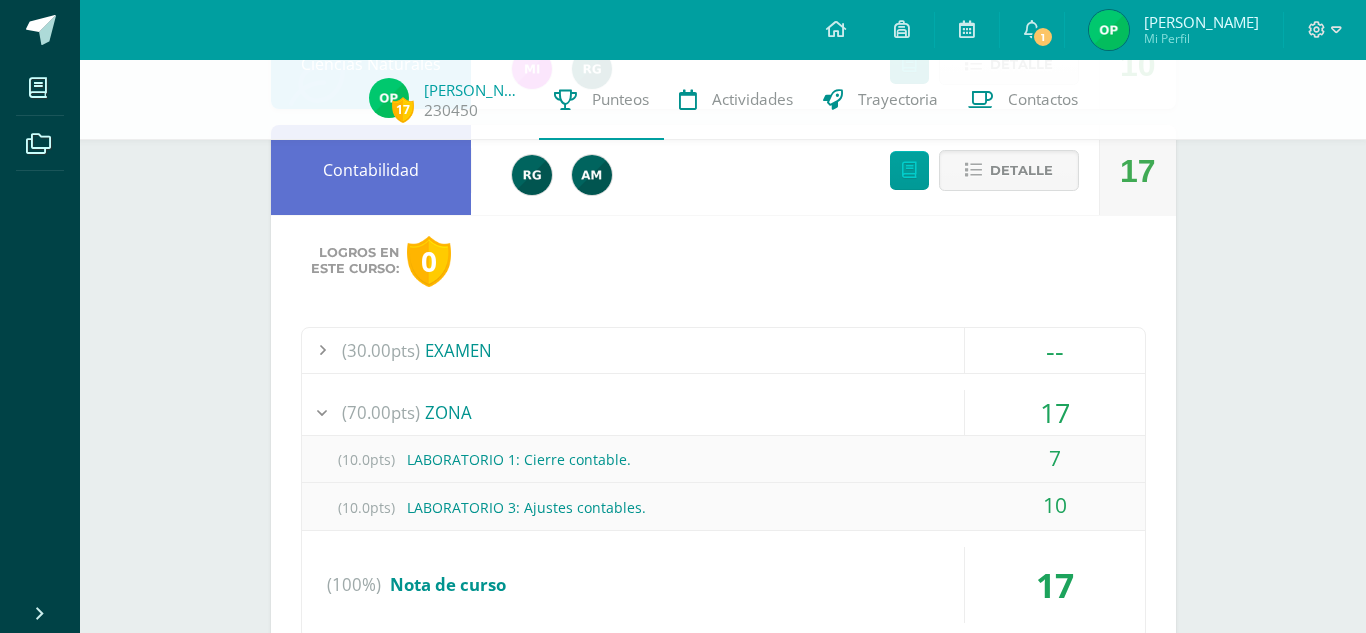 scroll, scrollTop: 674, scrollLeft: 0, axis: vertical 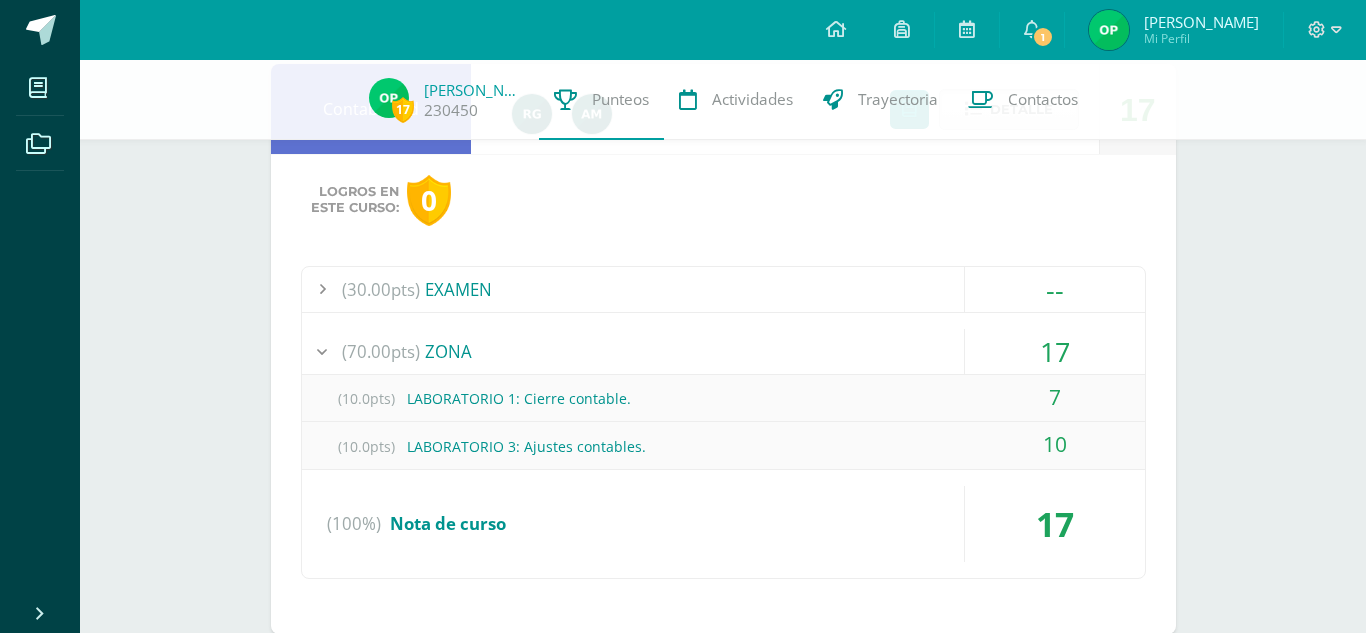 click on "(10.0pts)  LABORATORIO 3: Ajustes contables." at bounding box center [723, 446] 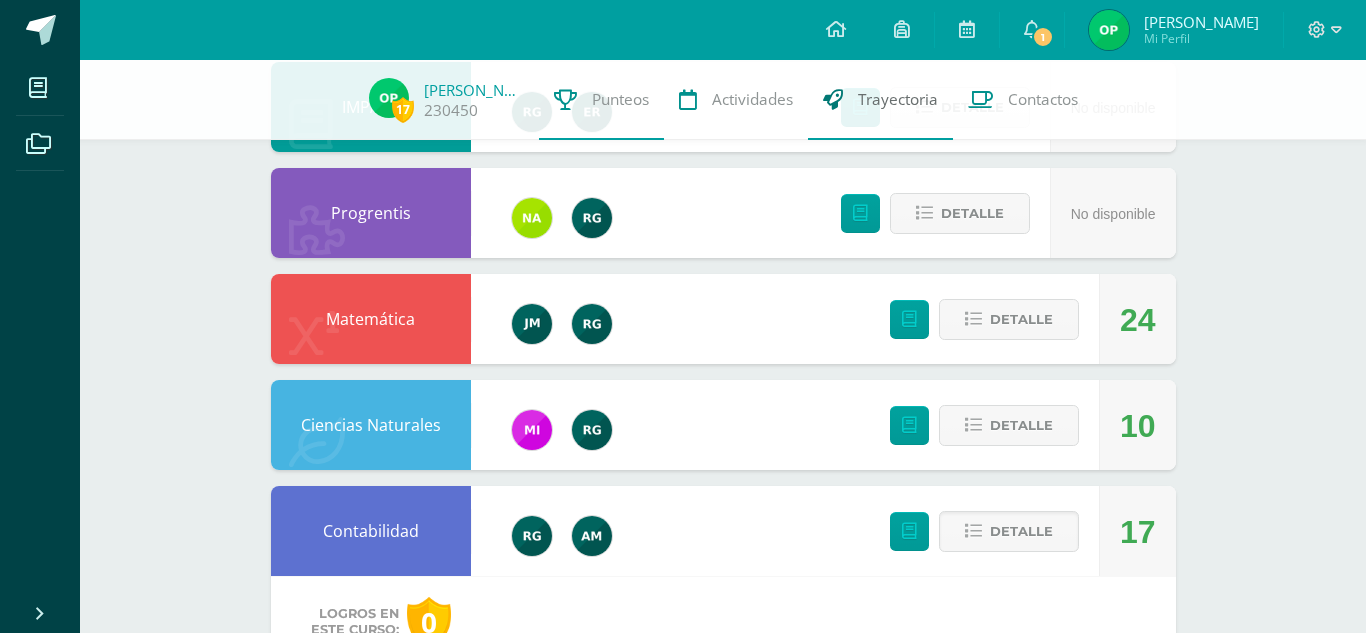 scroll, scrollTop: 90, scrollLeft: 0, axis: vertical 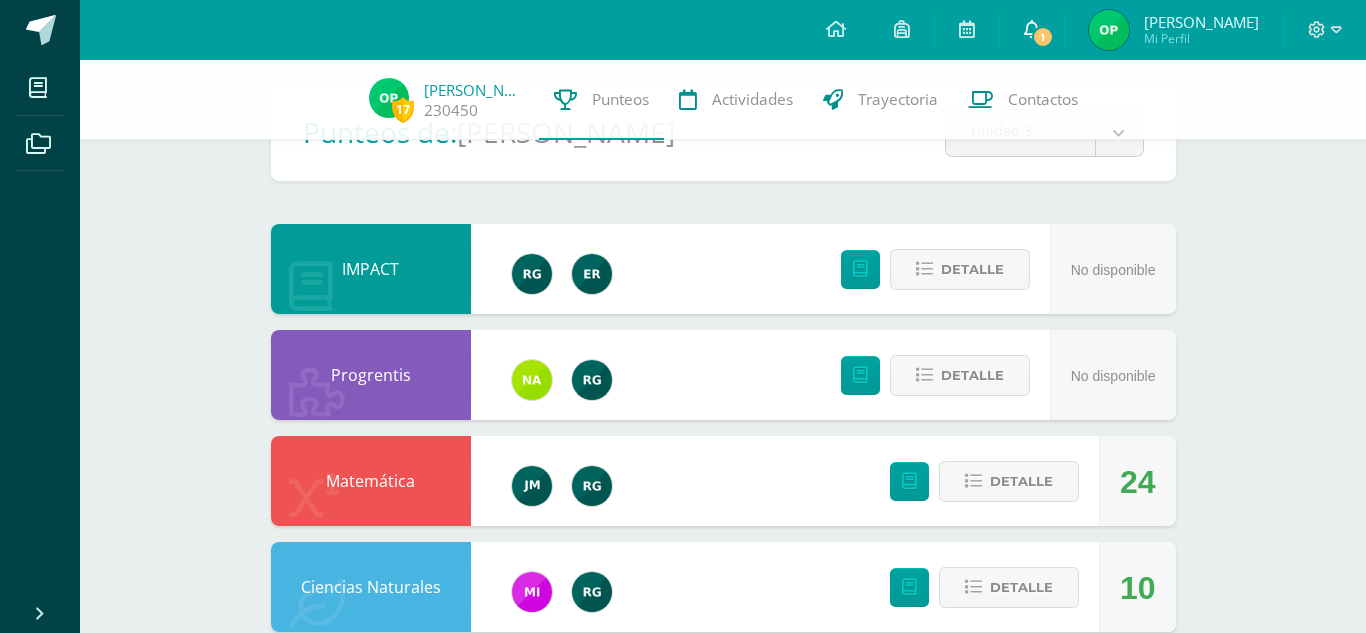 click on "1" at bounding box center (1032, 30) 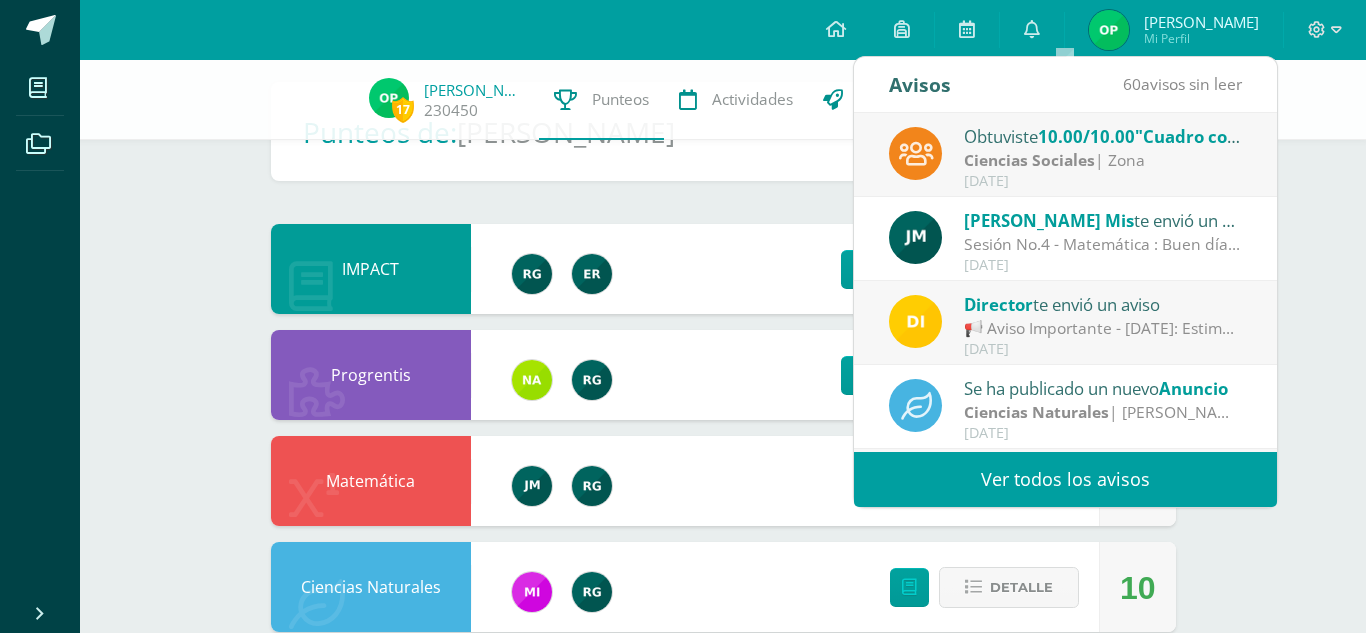 click on "10.00/10.00" at bounding box center [1086, 136] 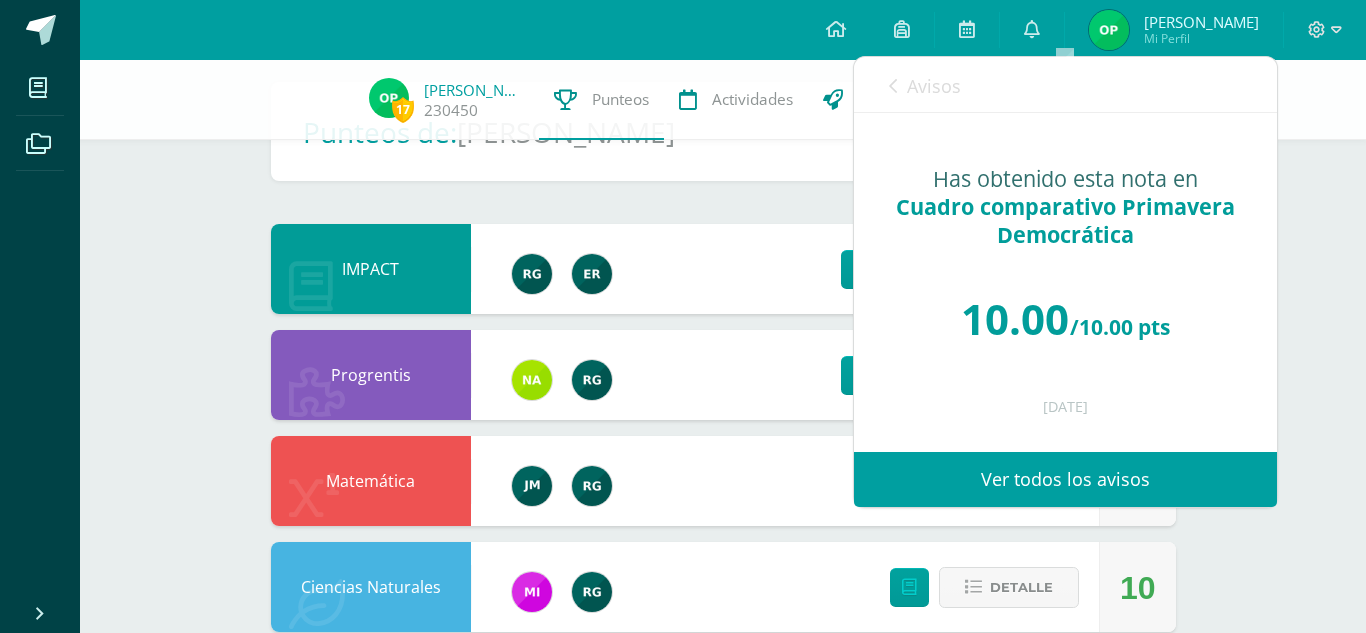 click at bounding box center (893, 86) 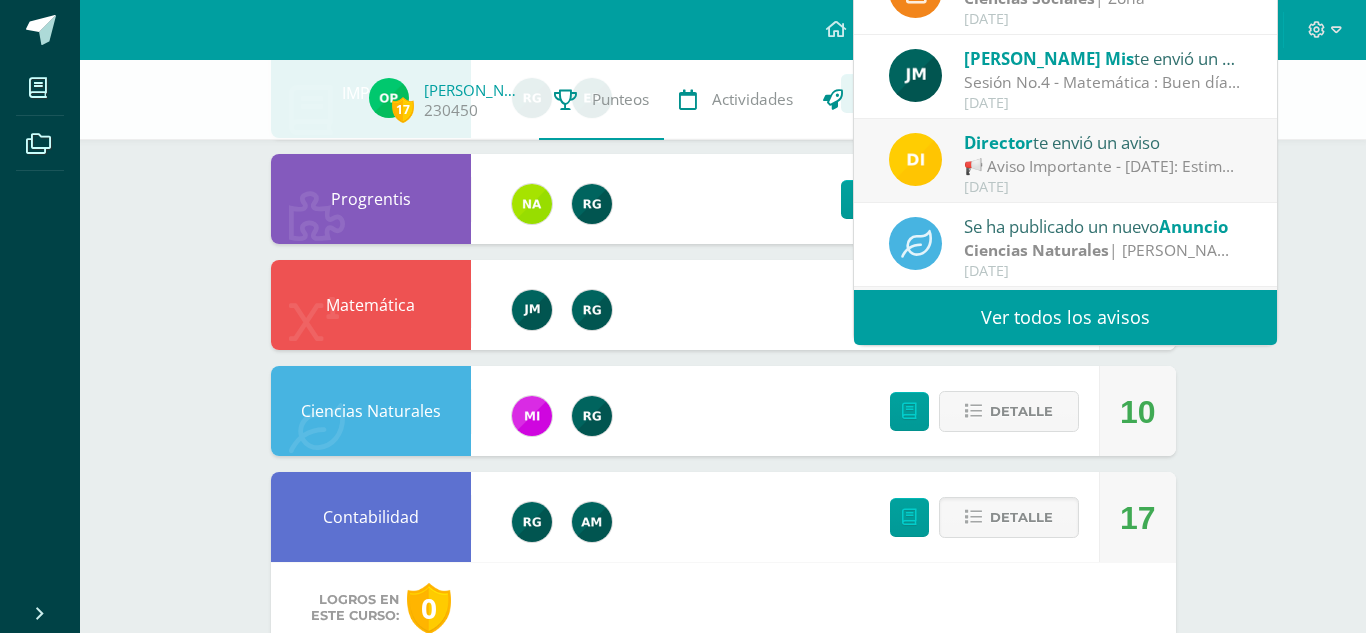 scroll, scrollTop: 448, scrollLeft: 0, axis: vertical 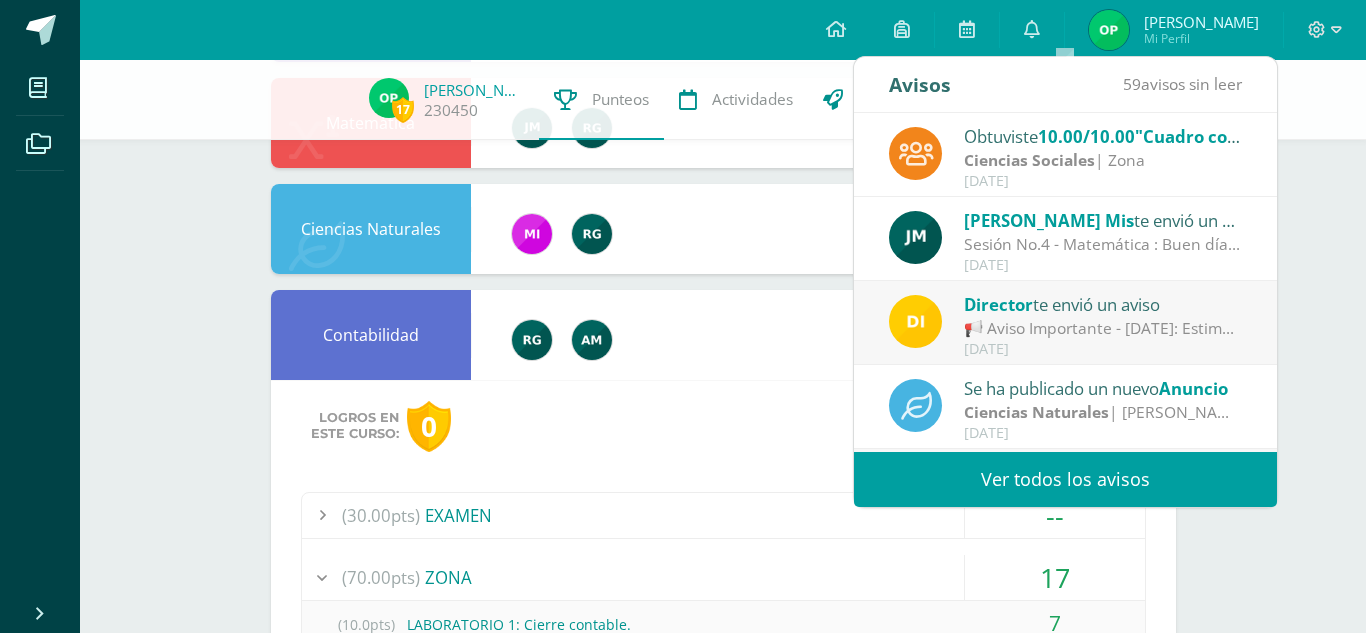 click on "Pendiente
Punteos de:    Oscar Javier     Unidad 3                             Unidad 1 Unidad 2 Unidad 3 Unidad 4
IMPACT
No disponible Detalle
Progrentis
No disponible Detalle
Matemática
24
Detalle
Ciencias Naturales
10
Detalle
Contabilidad
17
Detalle
Logros en
este curso:
0" at bounding box center (723, 839) 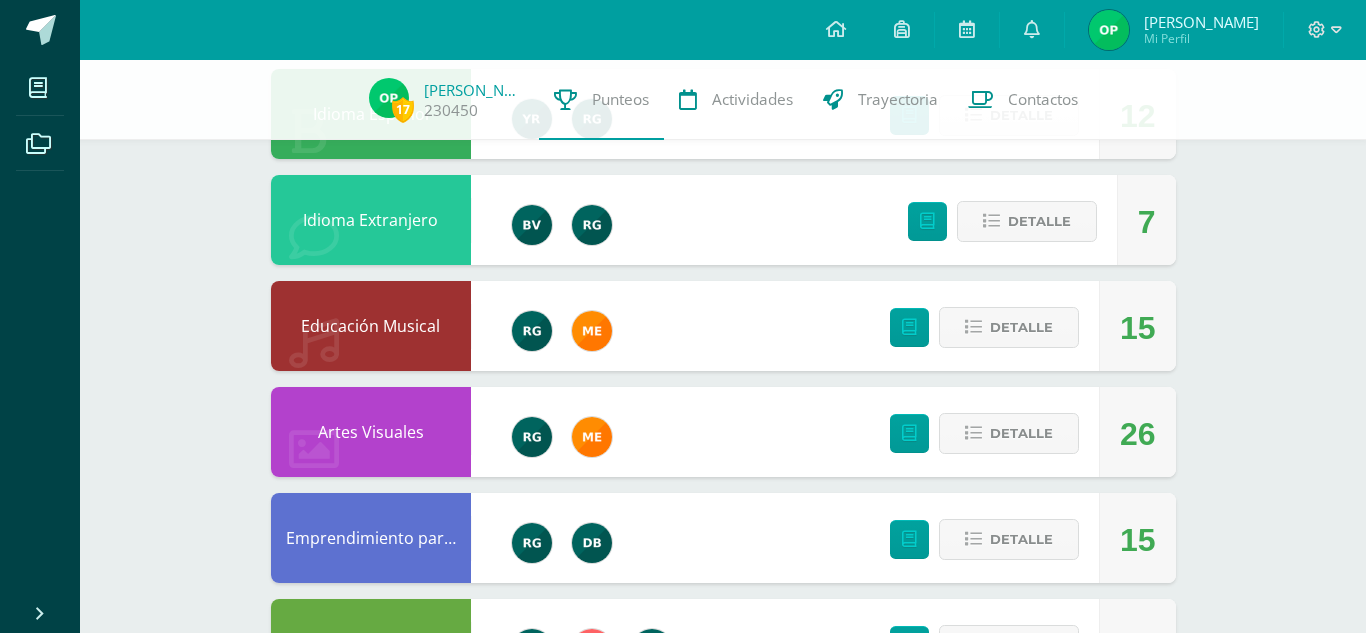 scroll, scrollTop: 1836, scrollLeft: 0, axis: vertical 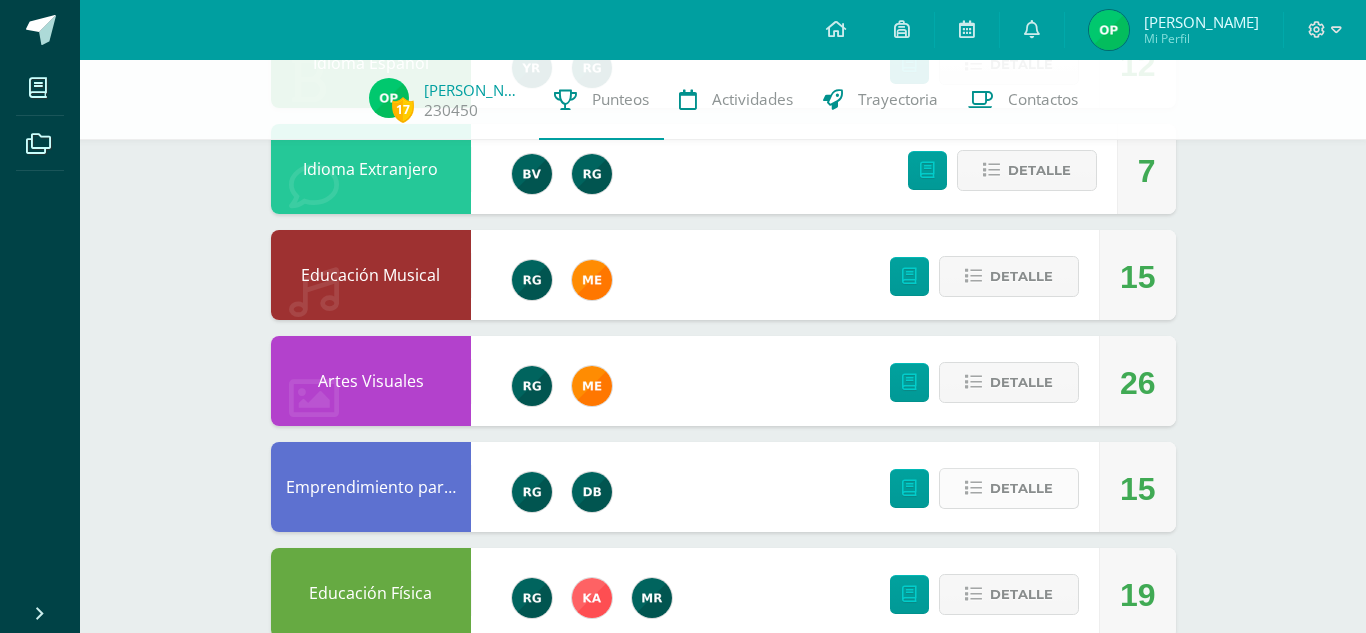 click on "Detalle" at bounding box center (1009, 488) 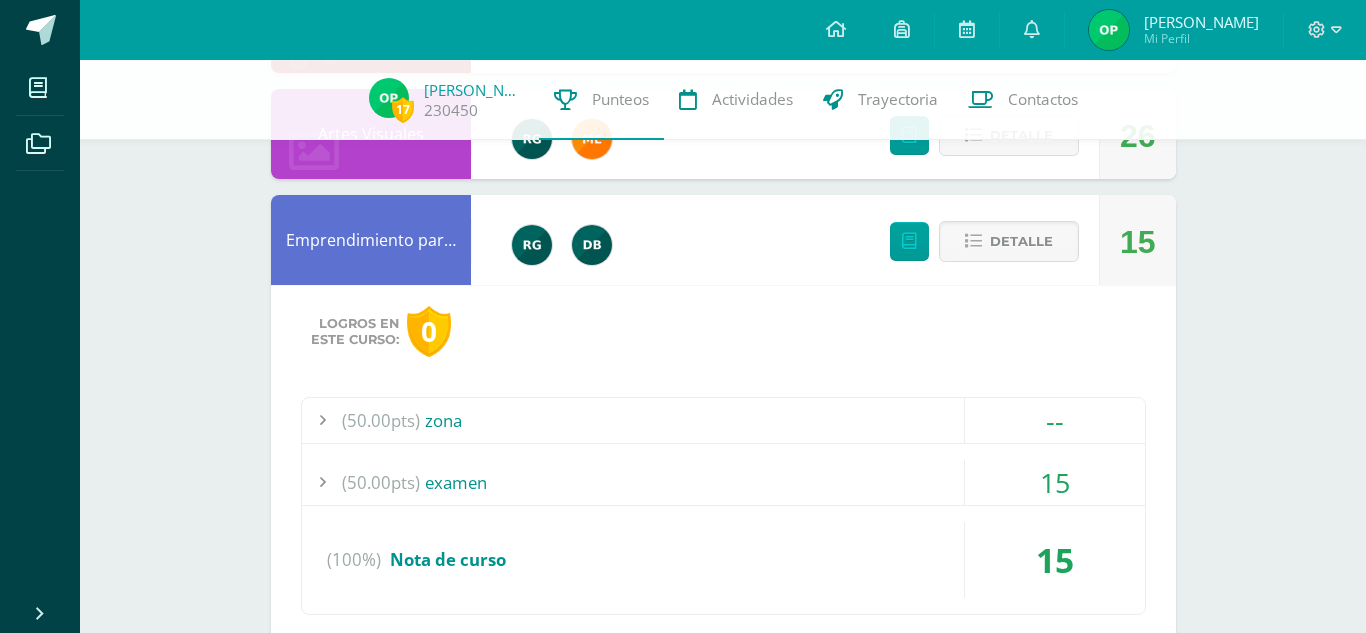 click on "(50.00pts)" at bounding box center [381, 482] 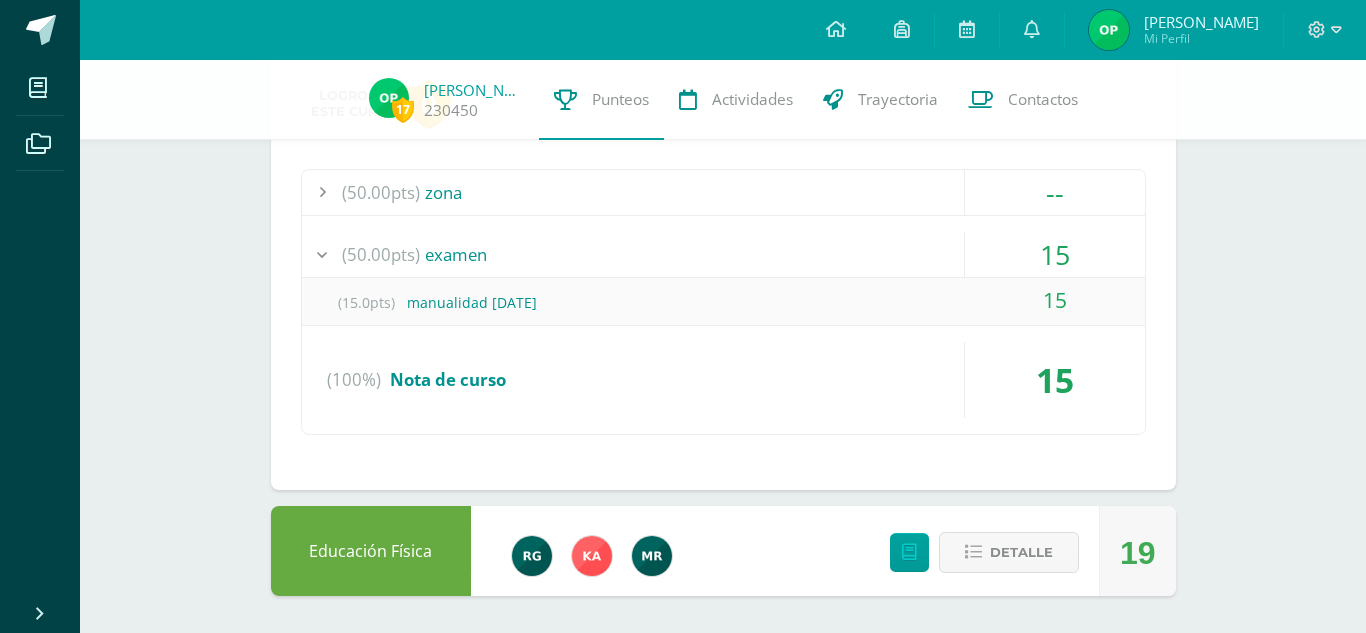 scroll, scrollTop: 2218, scrollLeft: 0, axis: vertical 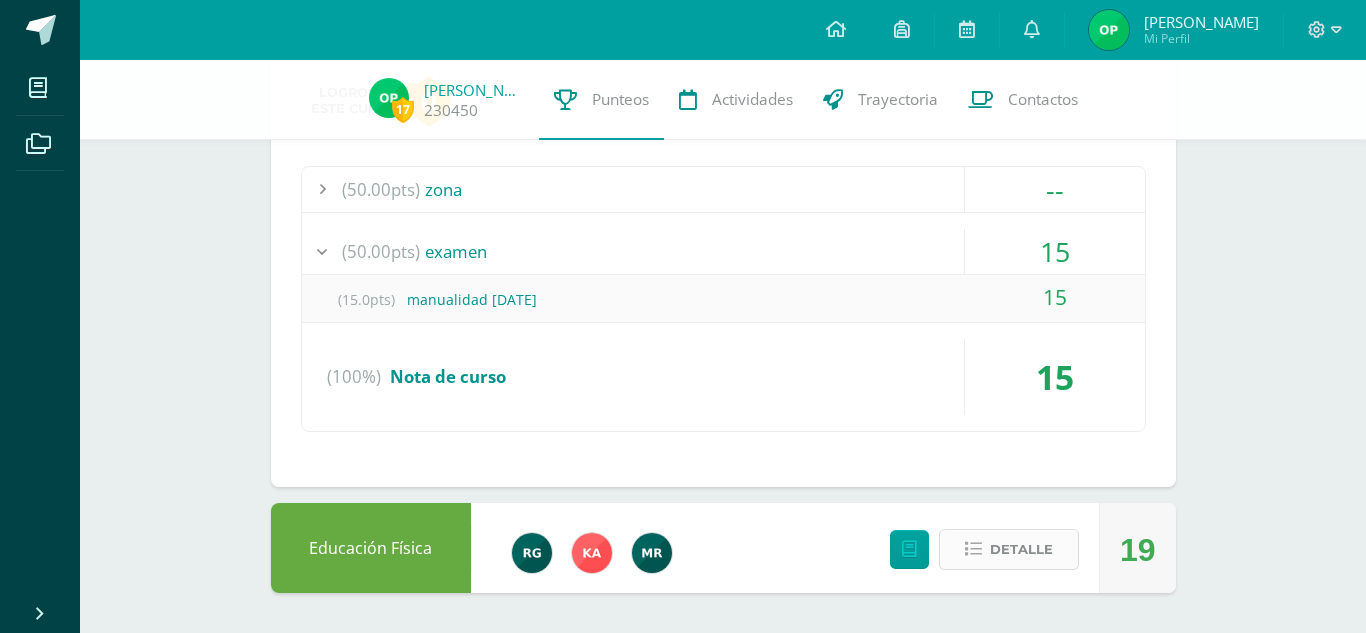 click on "Detalle" at bounding box center (1009, 549) 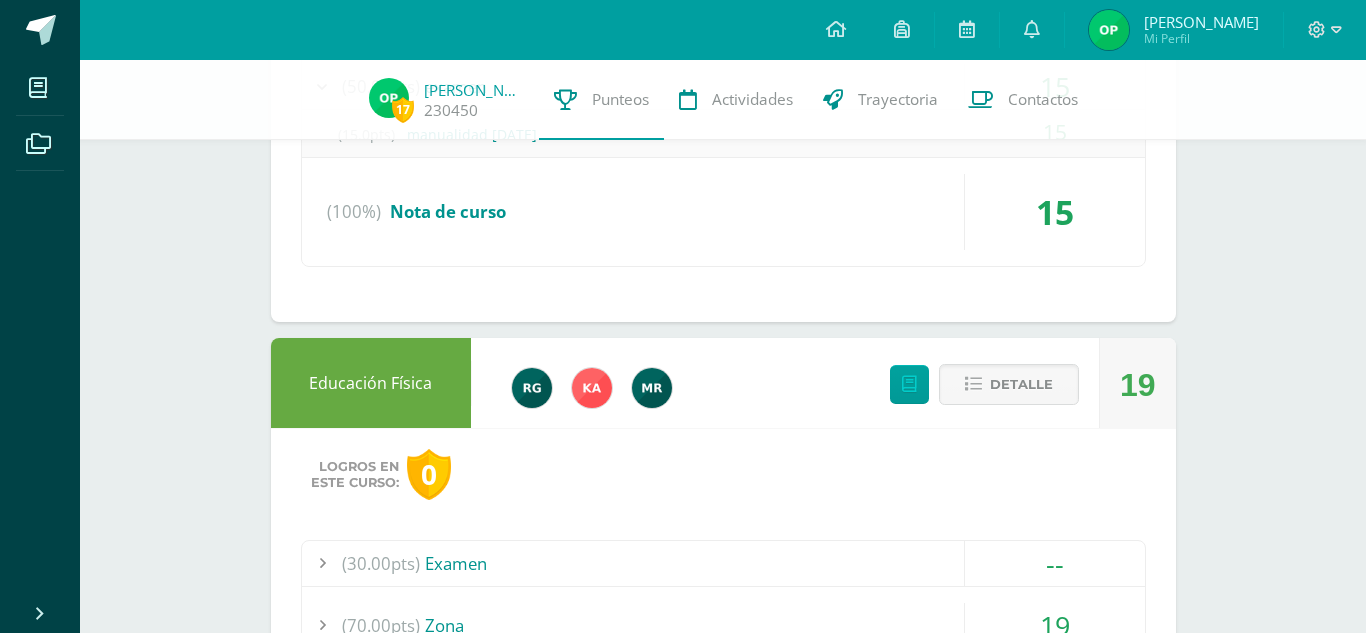scroll, scrollTop: 2603, scrollLeft: 0, axis: vertical 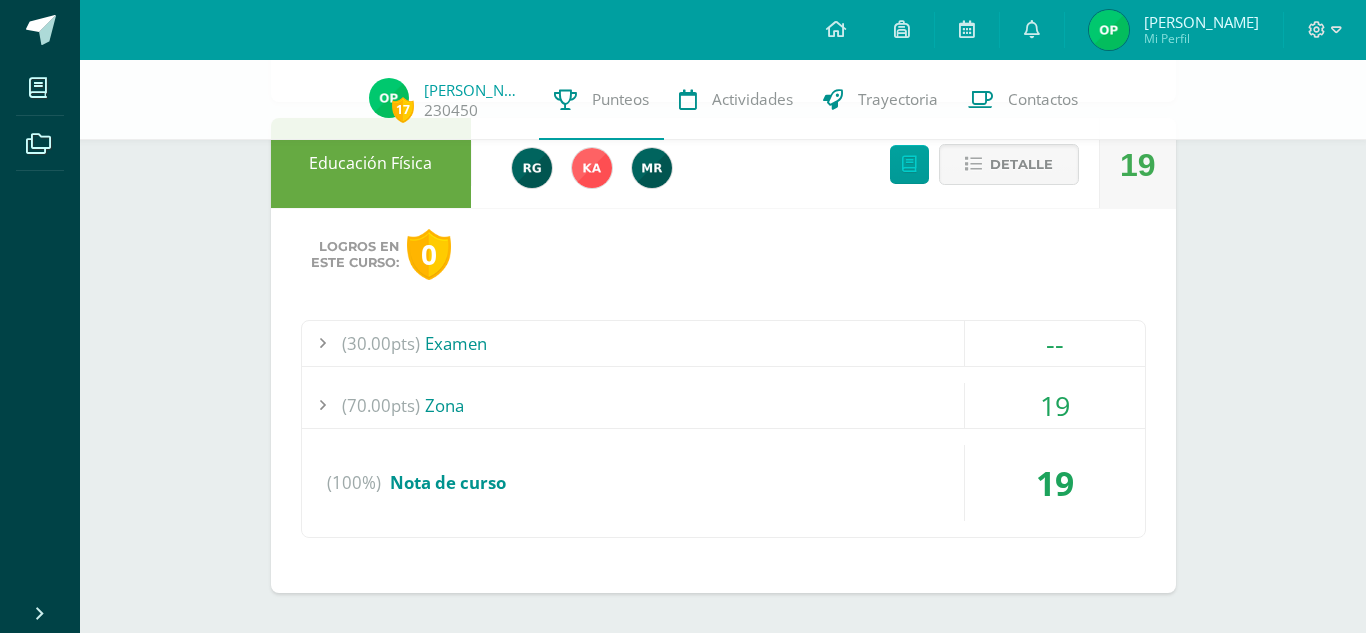 click on "(30.00pts)
Examen
--
(30.0pts)  Semana 8 Examen" at bounding box center (723, 429) 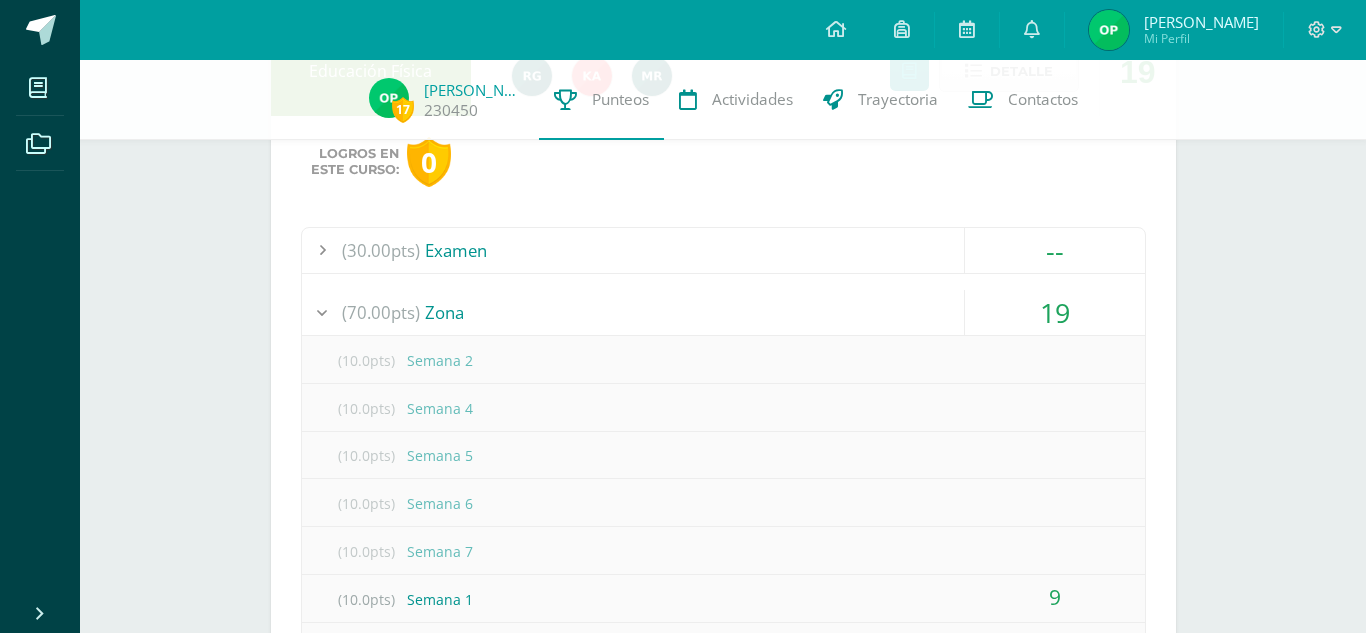 scroll, scrollTop: 1668, scrollLeft: 0, axis: vertical 